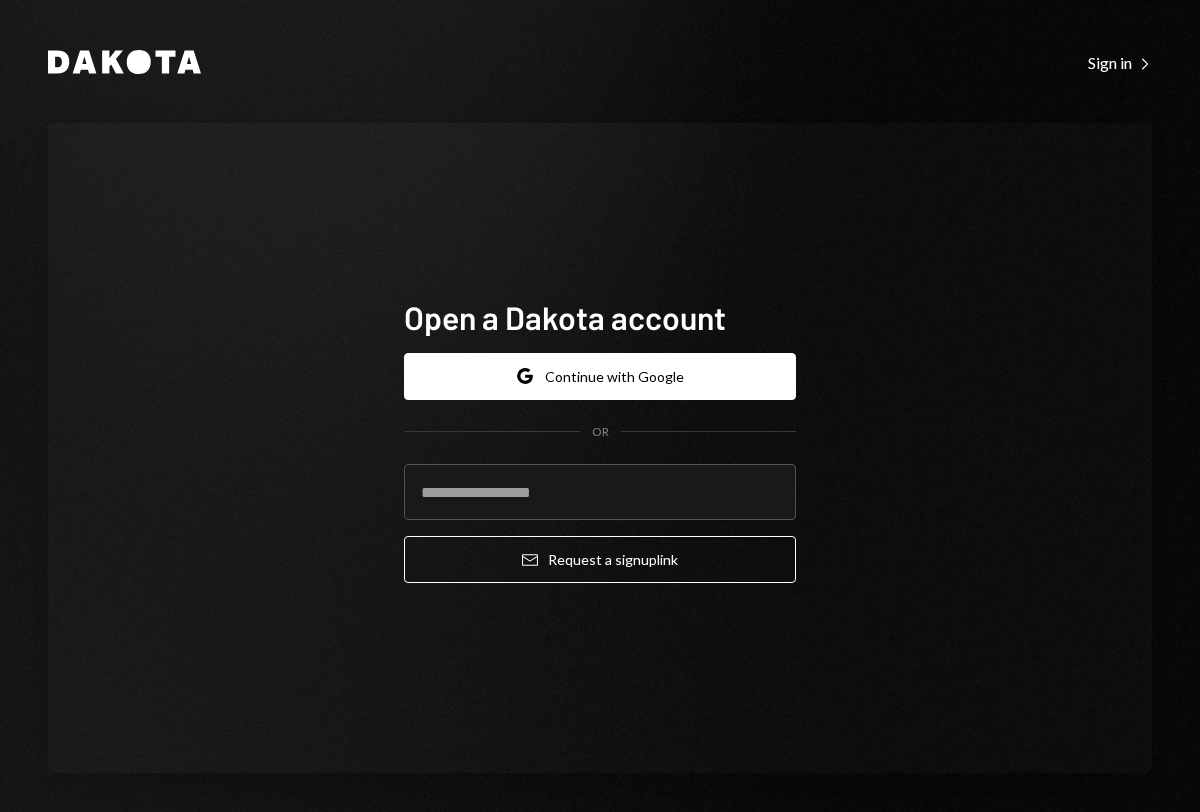 scroll, scrollTop: 0, scrollLeft: 0, axis: both 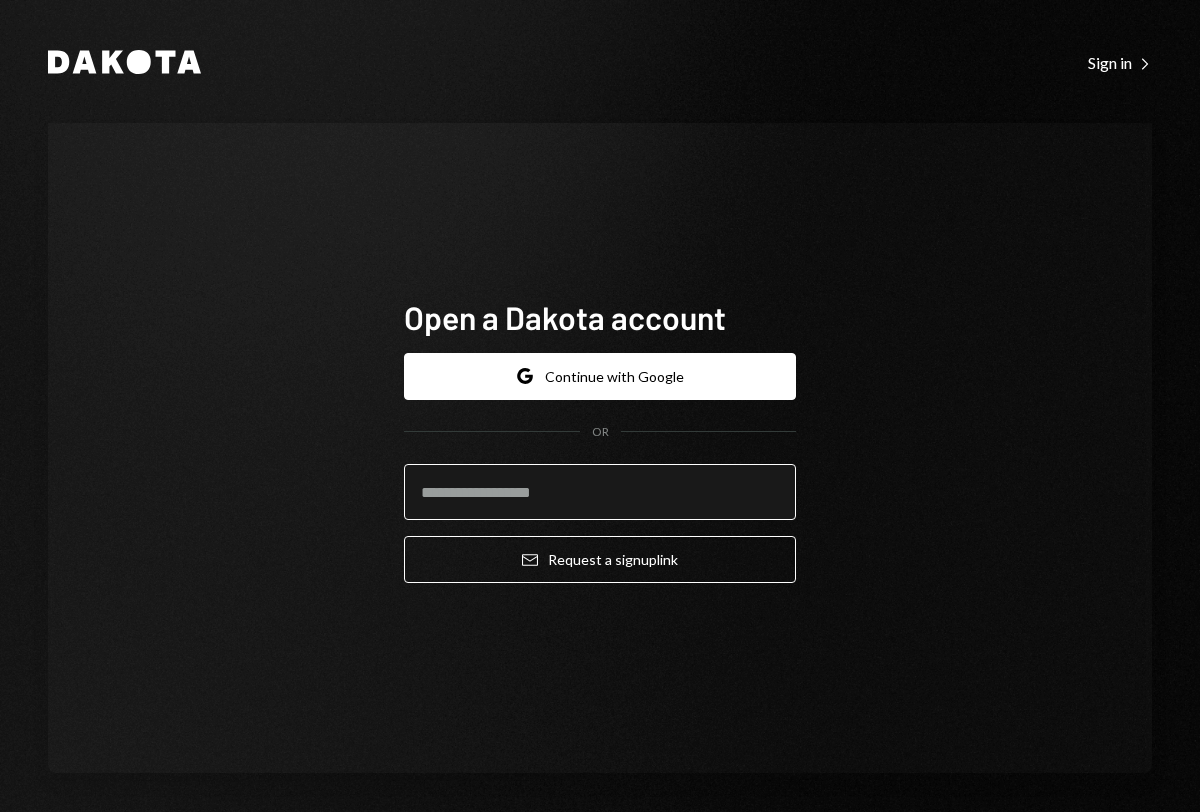 click at bounding box center [600, 492] 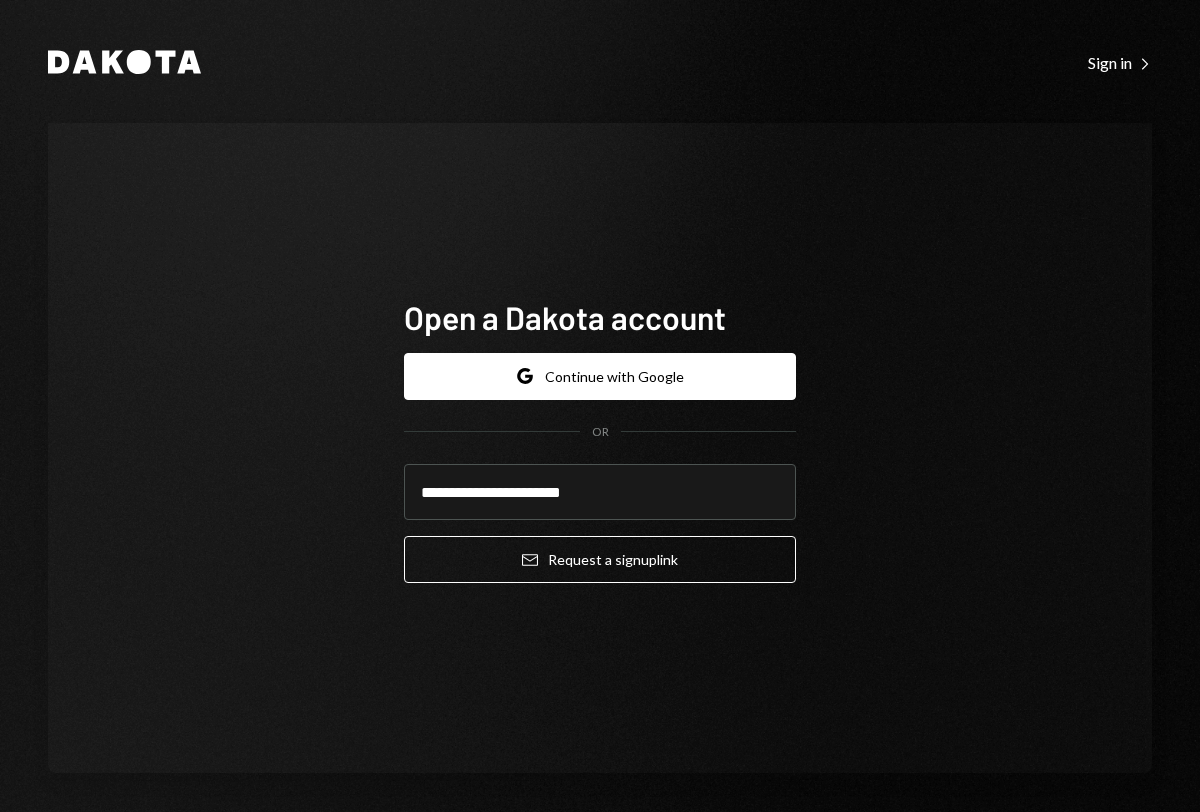 type on "**********" 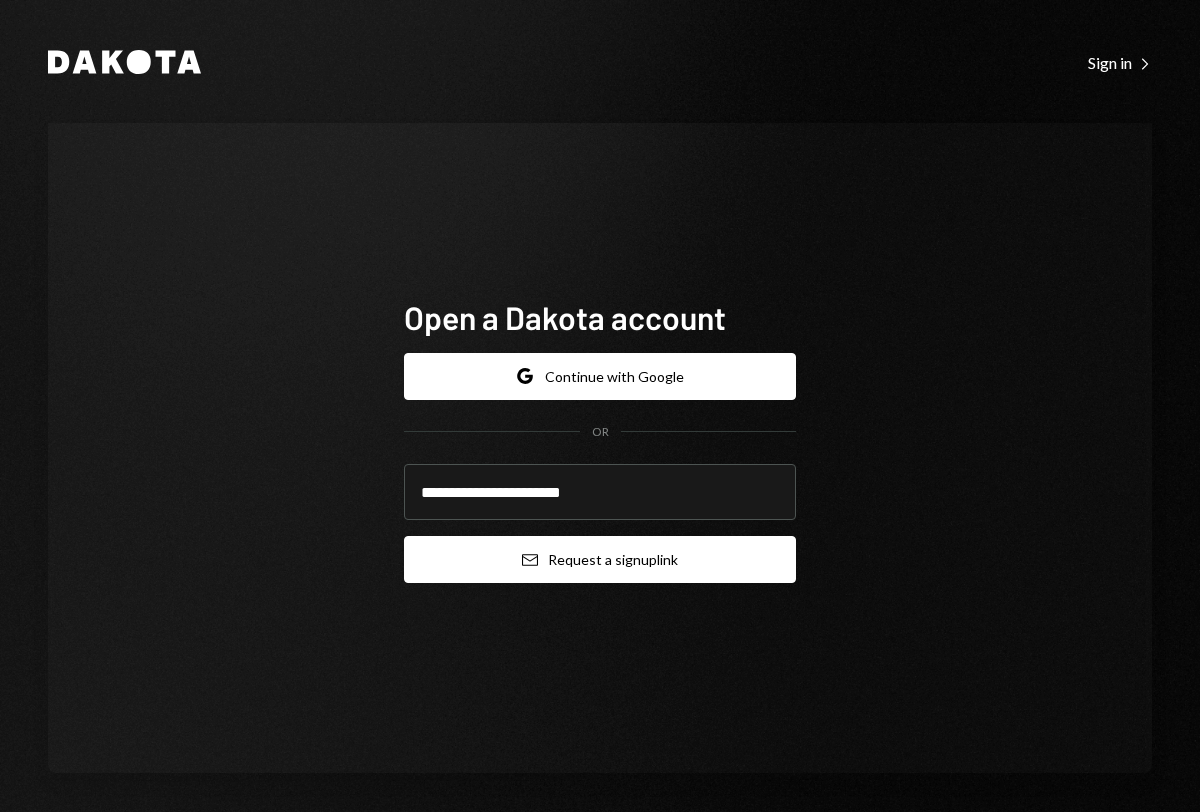 click on "Email Request a sign  up  link" at bounding box center (600, 559) 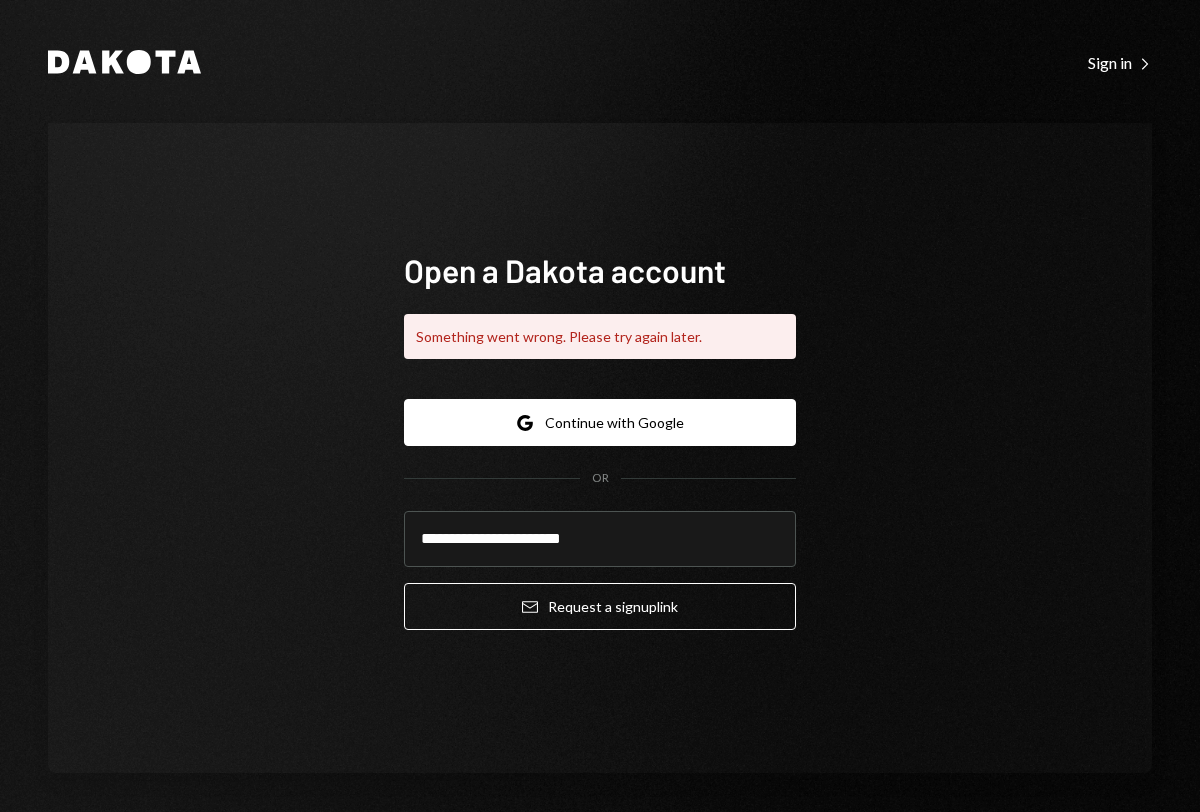 type 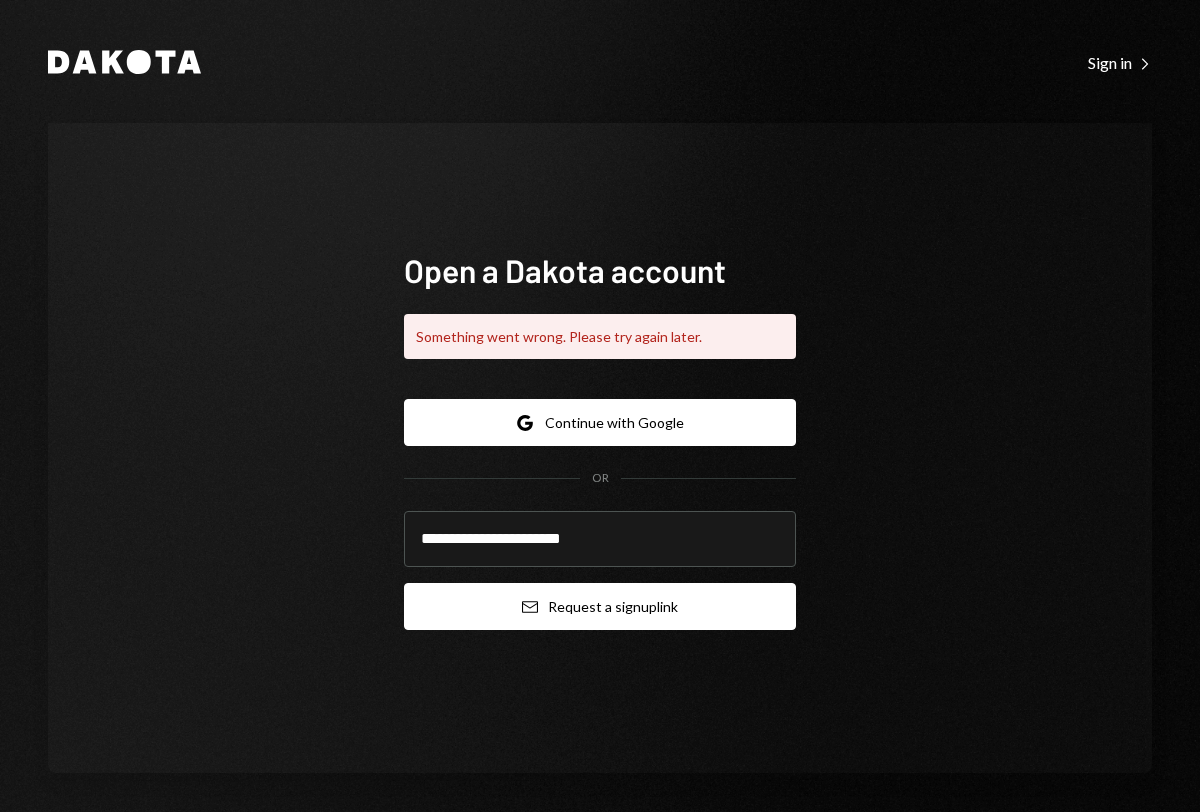 click on "Email Request a sign  up  link" at bounding box center (600, 606) 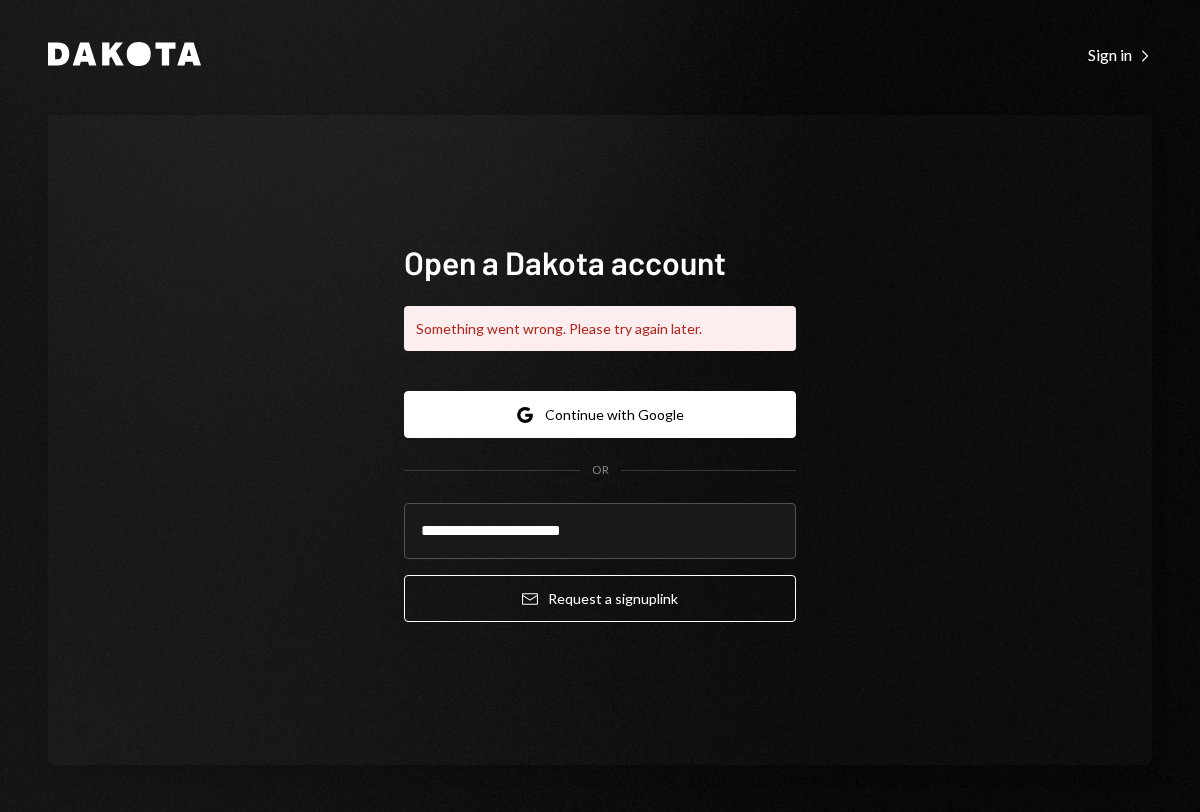 scroll, scrollTop: 9, scrollLeft: 0, axis: vertical 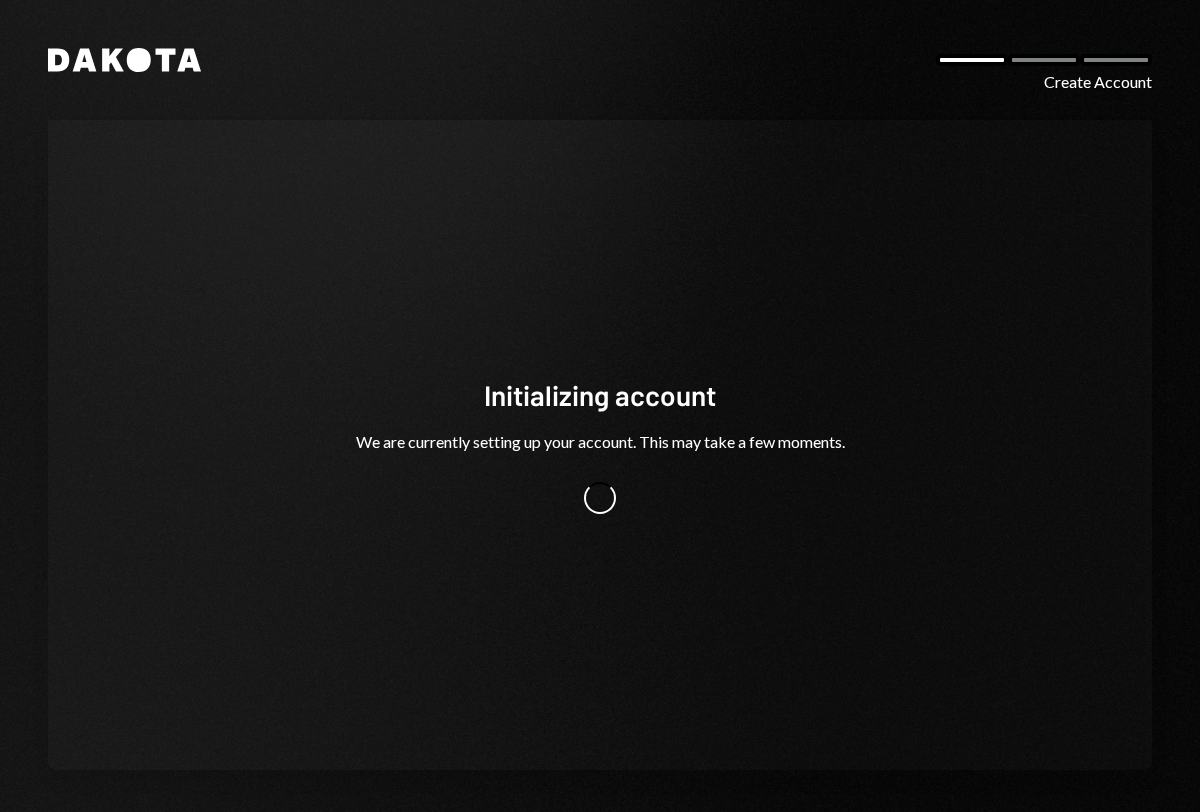 drag, startPoint x: 877, startPoint y: 372, endPoint x: 792, endPoint y: 363, distance: 85.47514 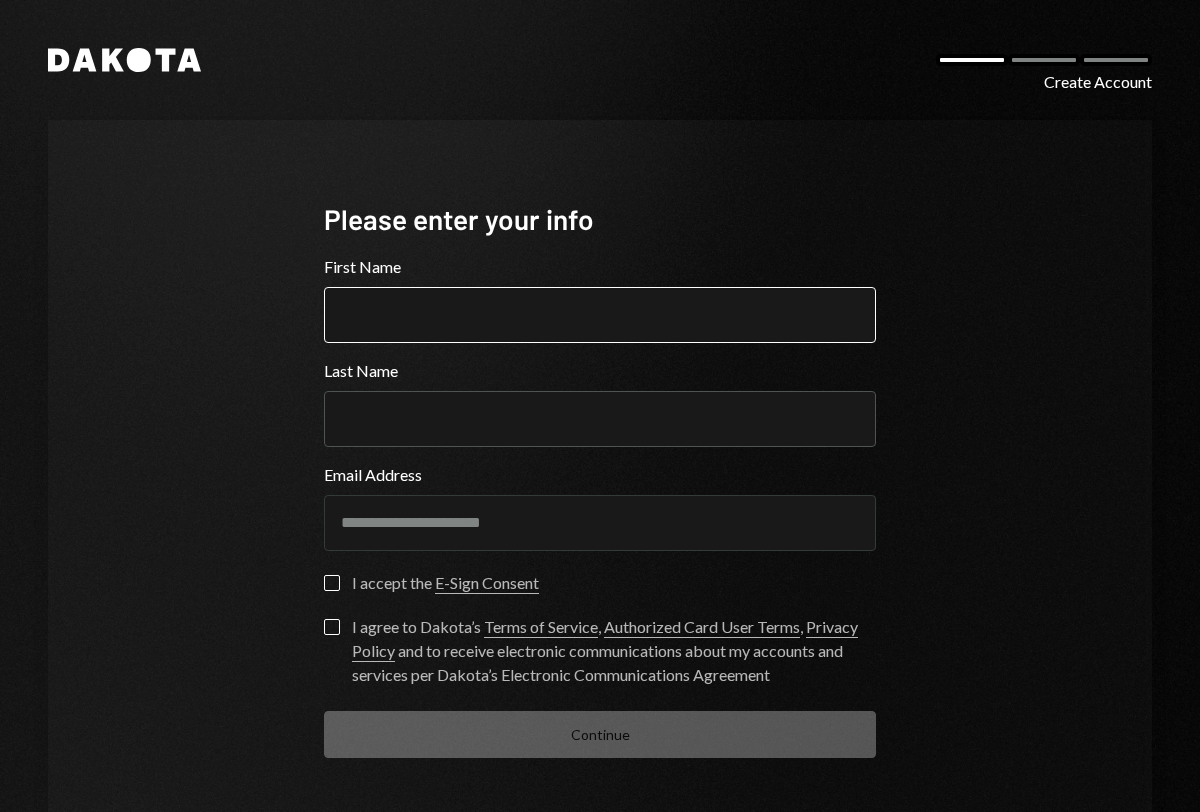 click on "First Name" at bounding box center (600, 315) 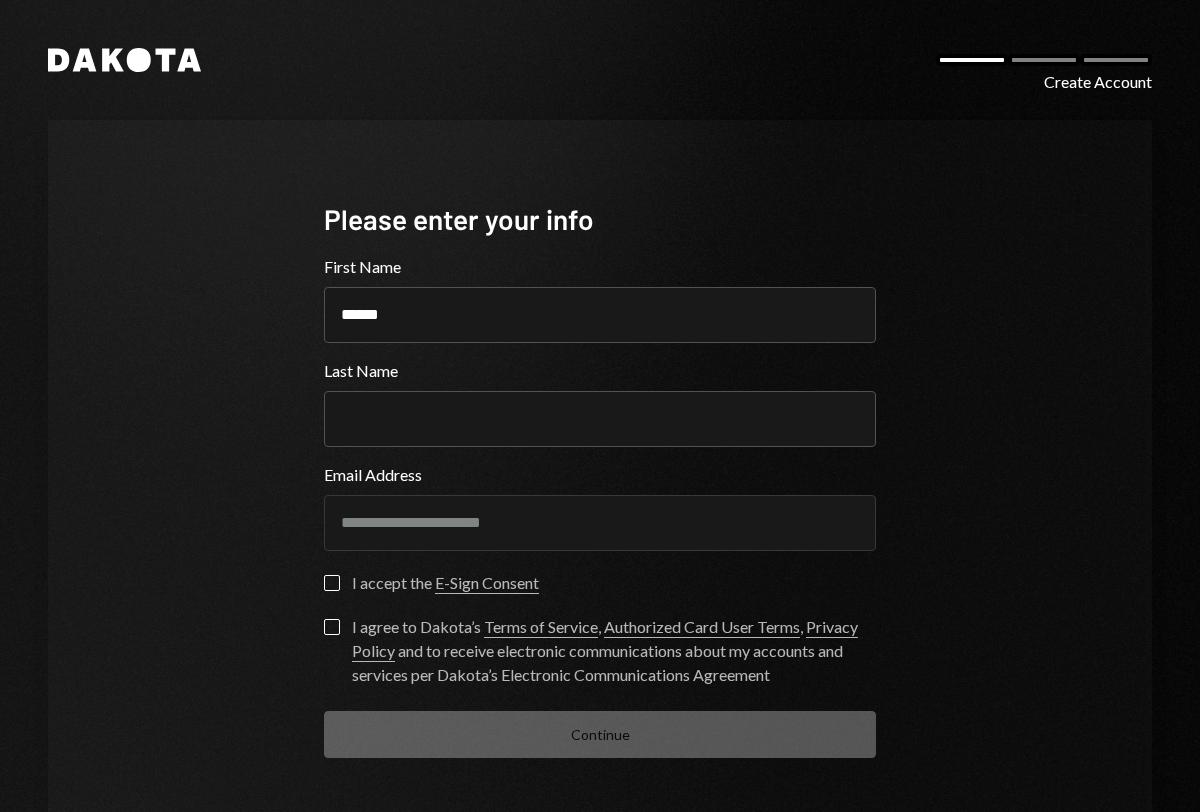 type on "******" 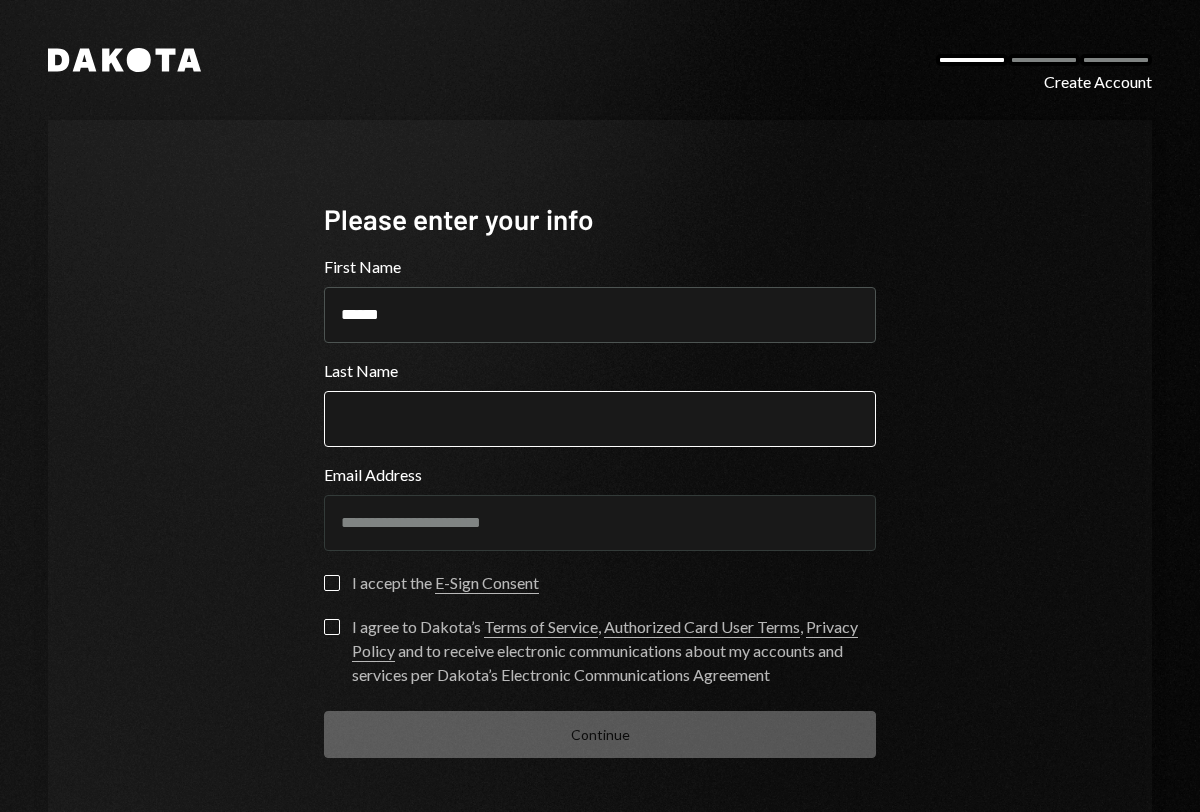 click on "Last Name" at bounding box center [600, 419] 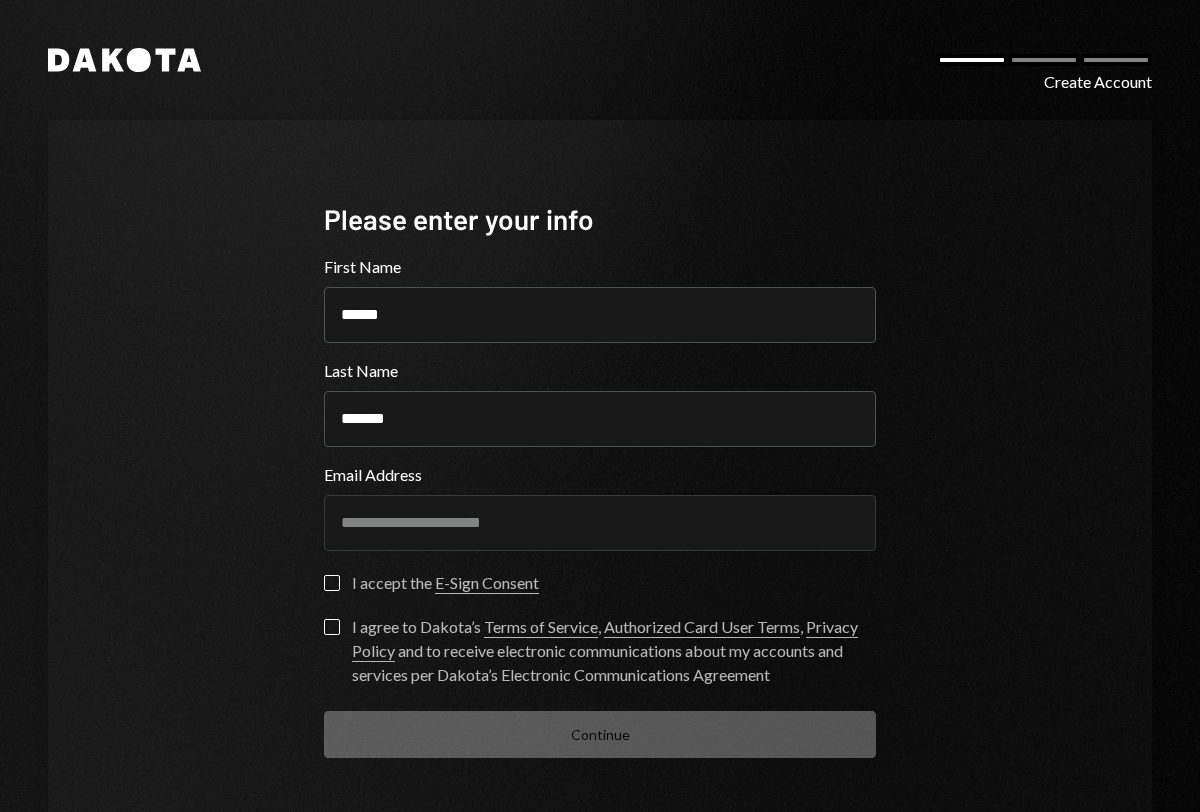 type on "*******" 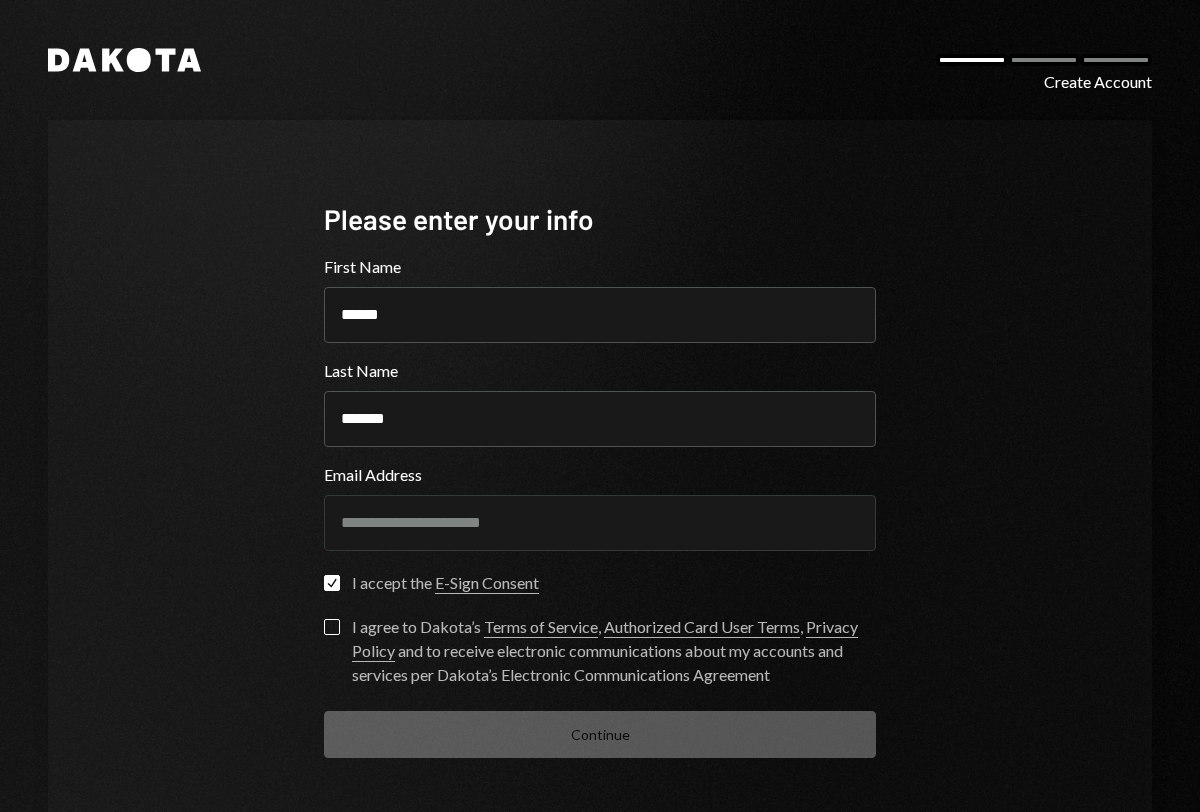 click on "I agree to Dakota’s   Terms of Service ,   Authorized Card User Terms ,   Privacy Policy   and to receive electronic communications about my accounts and services per Dakota’s Electronic Communications Agreement" at bounding box center (332, 627) 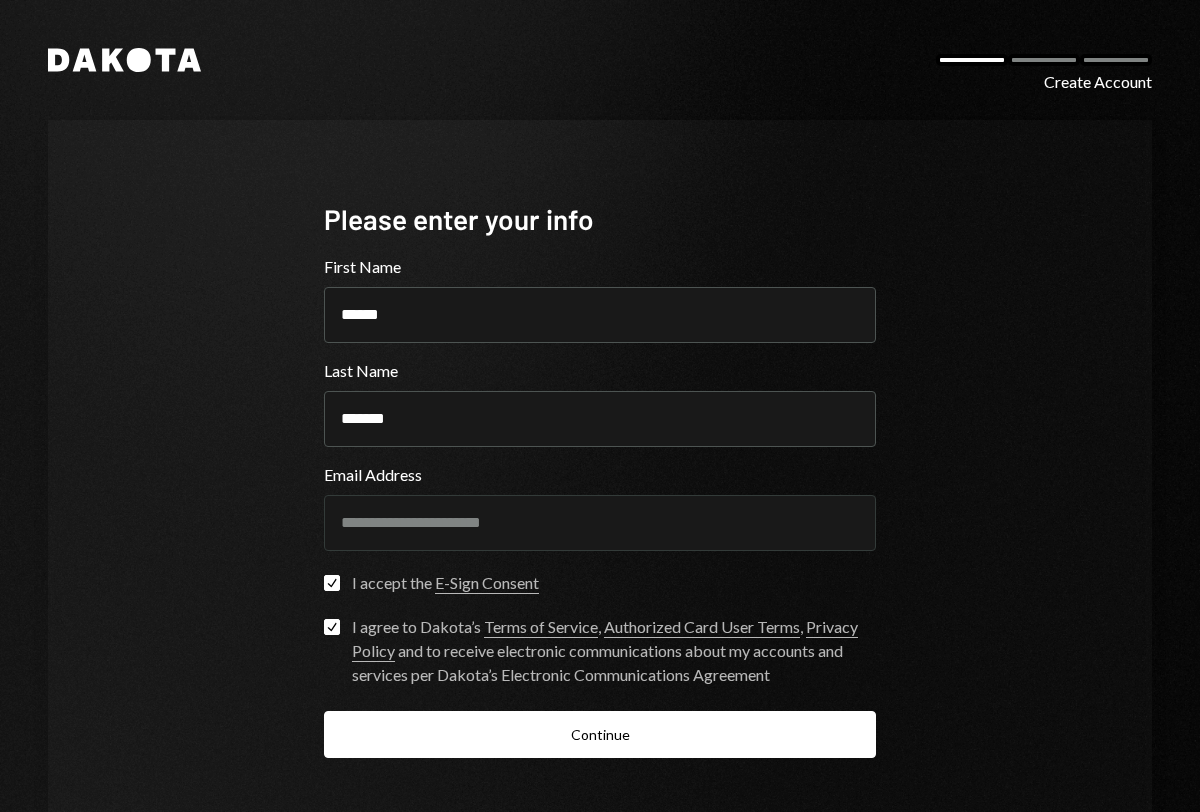 click on "Please enter your info First Name [FIRST] Last Name [LAST] Email Address [EMAIL] Check I accept the E-Sign Consent Check I agree to Dakota’s Terms of Service , Authorized Card User Terms , Privacy Policy and to receive electronic communications about my accounts and services per Dakota’s Electronic Communications Agreement Continue" at bounding box center (600, 479) 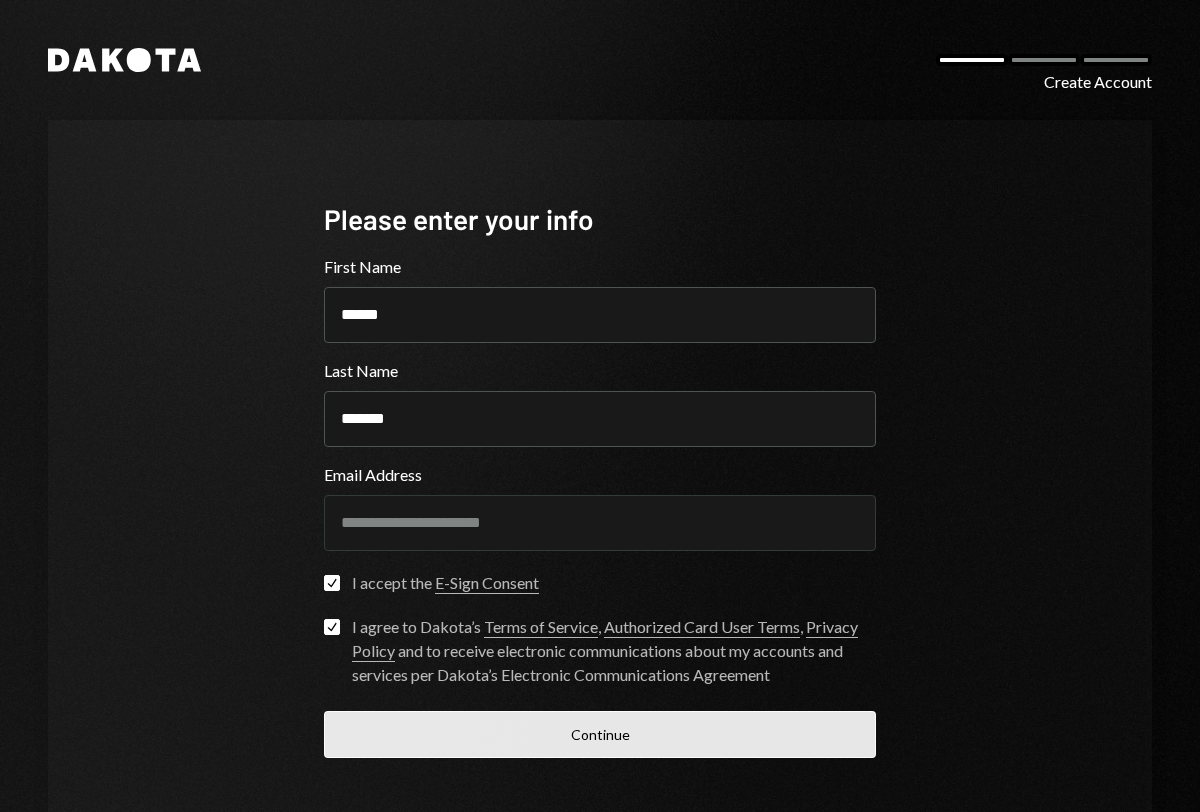 click on "Continue" at bounding box center (600, 734) 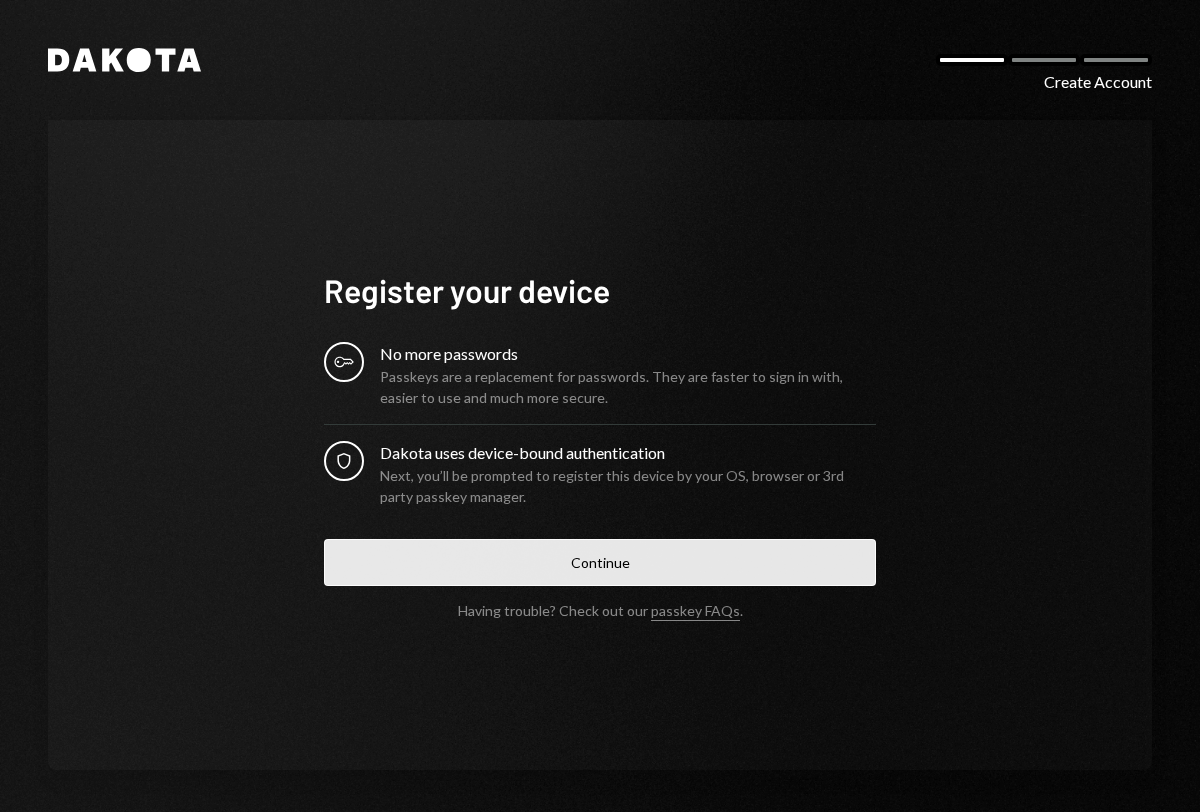 click on "Continue" at bounding box center [600, 562] 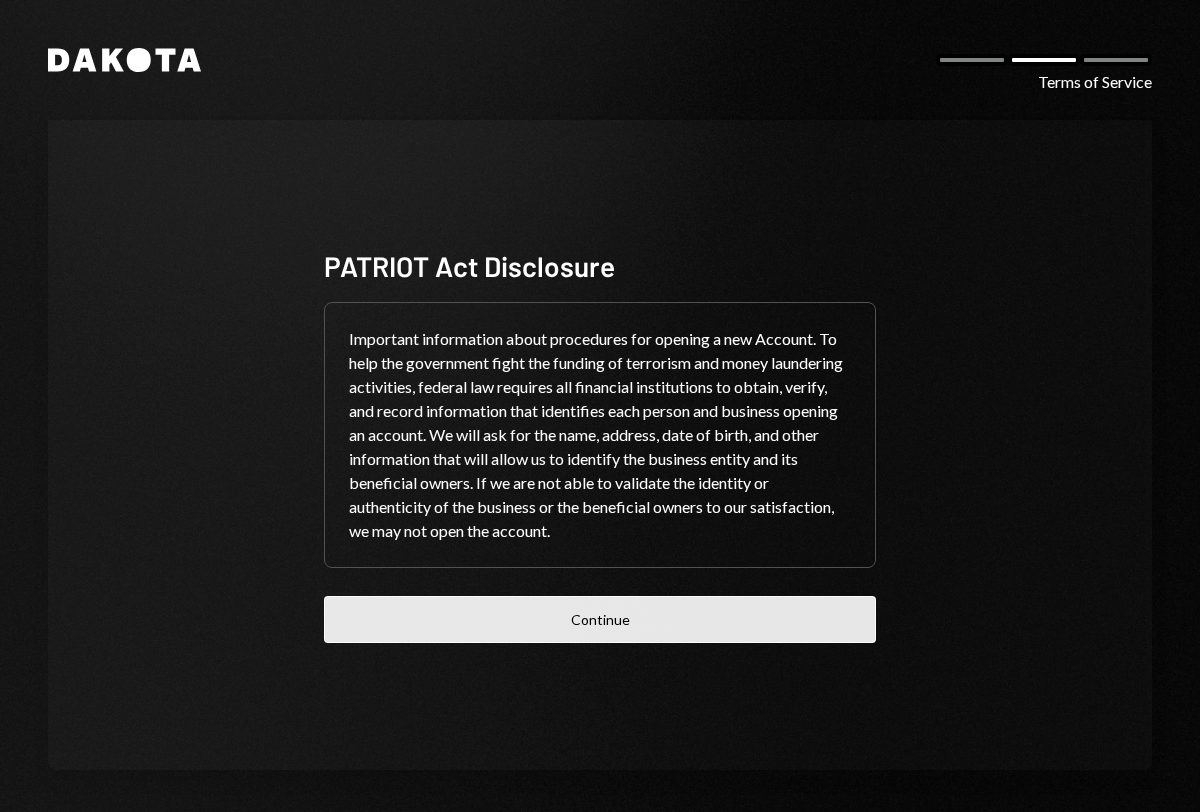 click on "Continue" at bounding box center [600, 619] 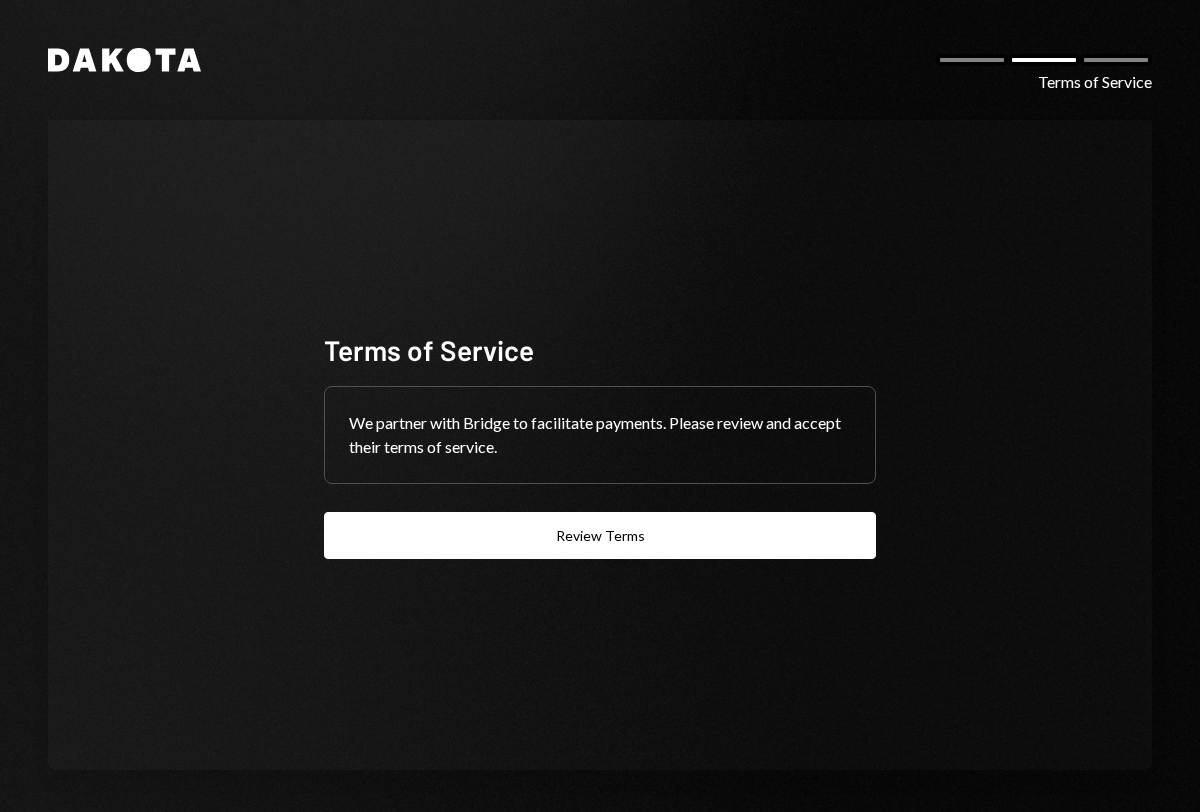 click on "Terms of Service We partner with Bridge to facilitate payments. Please review and accept their terms of service. Review Terms" at bounding box center (600, 445) 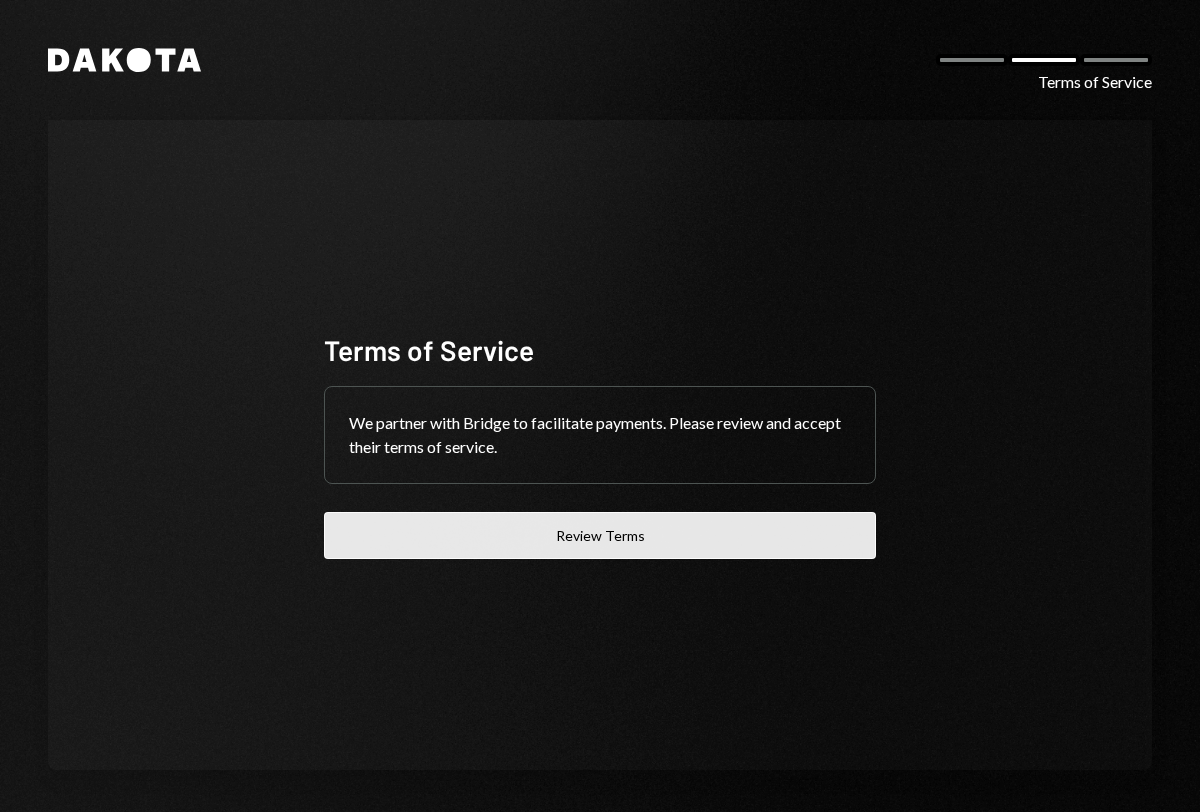 click on "Review Terms" at bounding box center (600, 535) 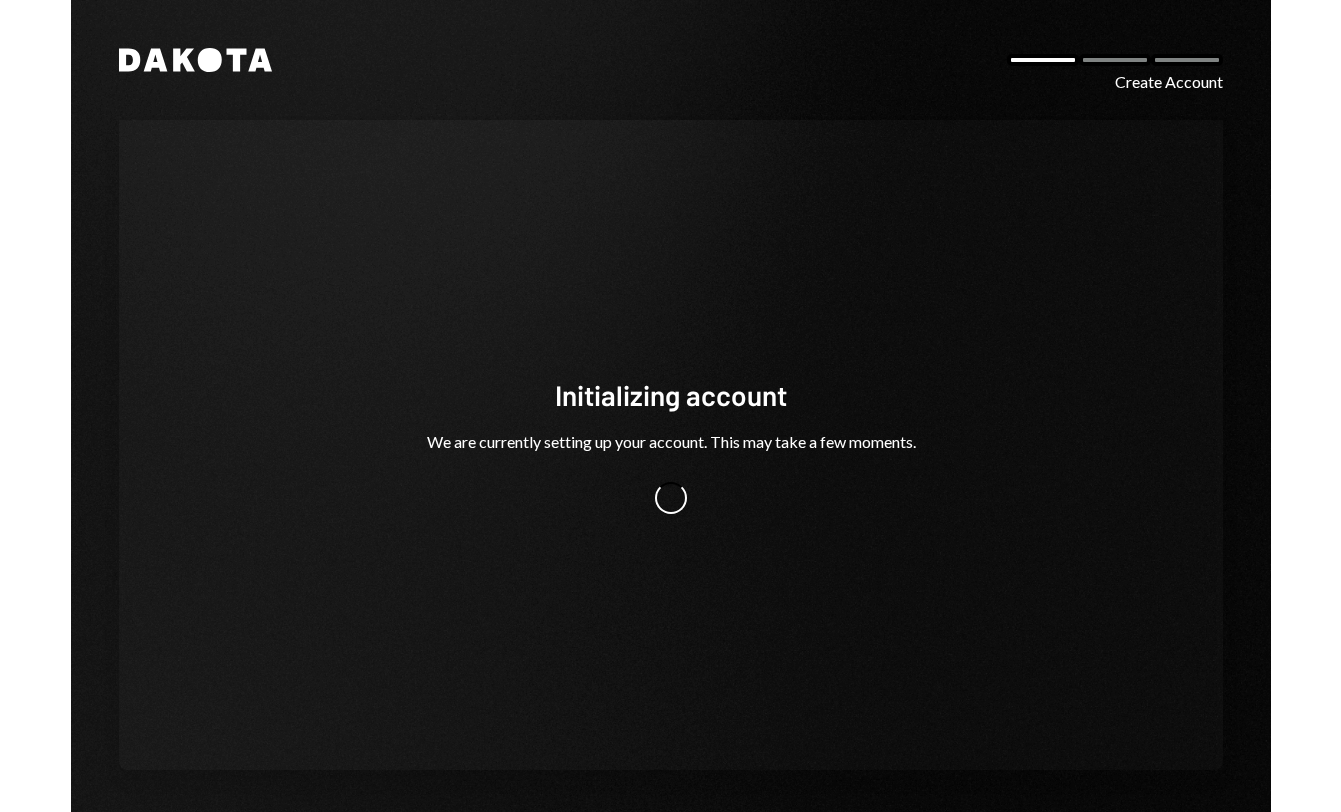 scroll, scrollTop: 0, scrollLeft: 0, axis: both 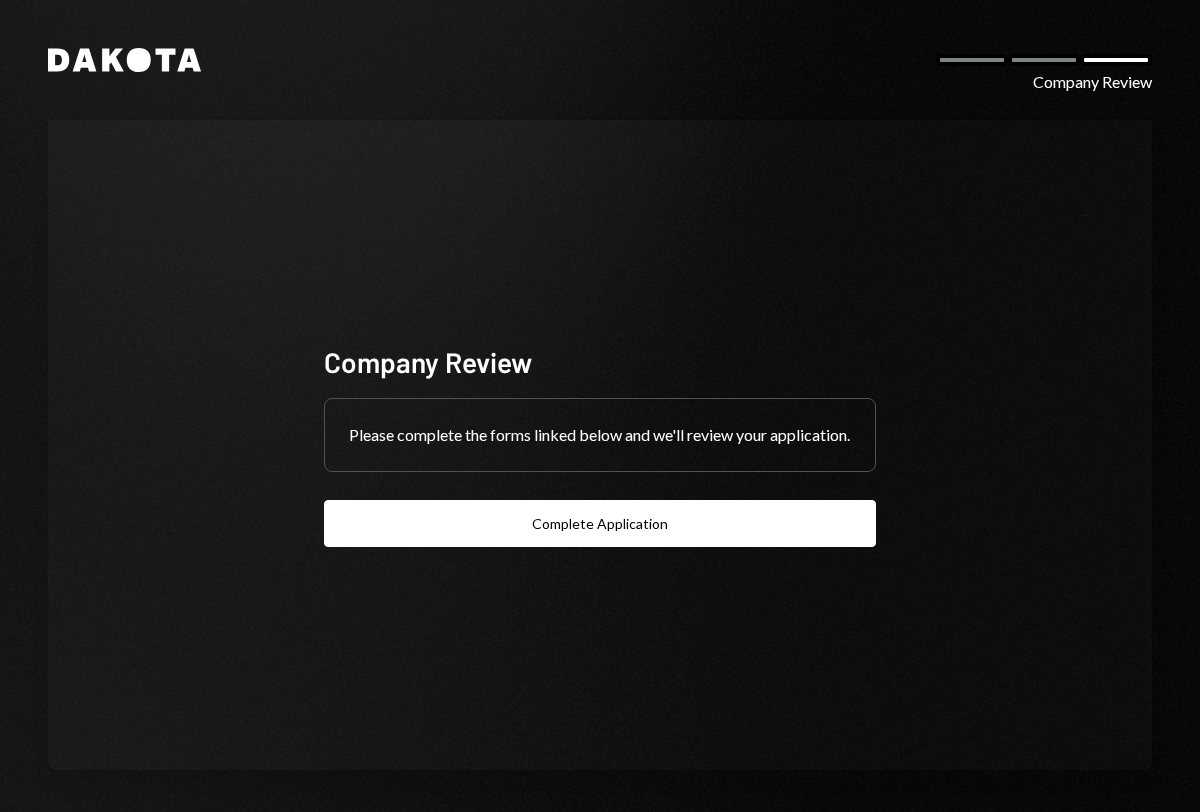 click on "Company Review Please complete the forms linked below and we'll review your application. Complete Application" at bounding box center (600, 445) 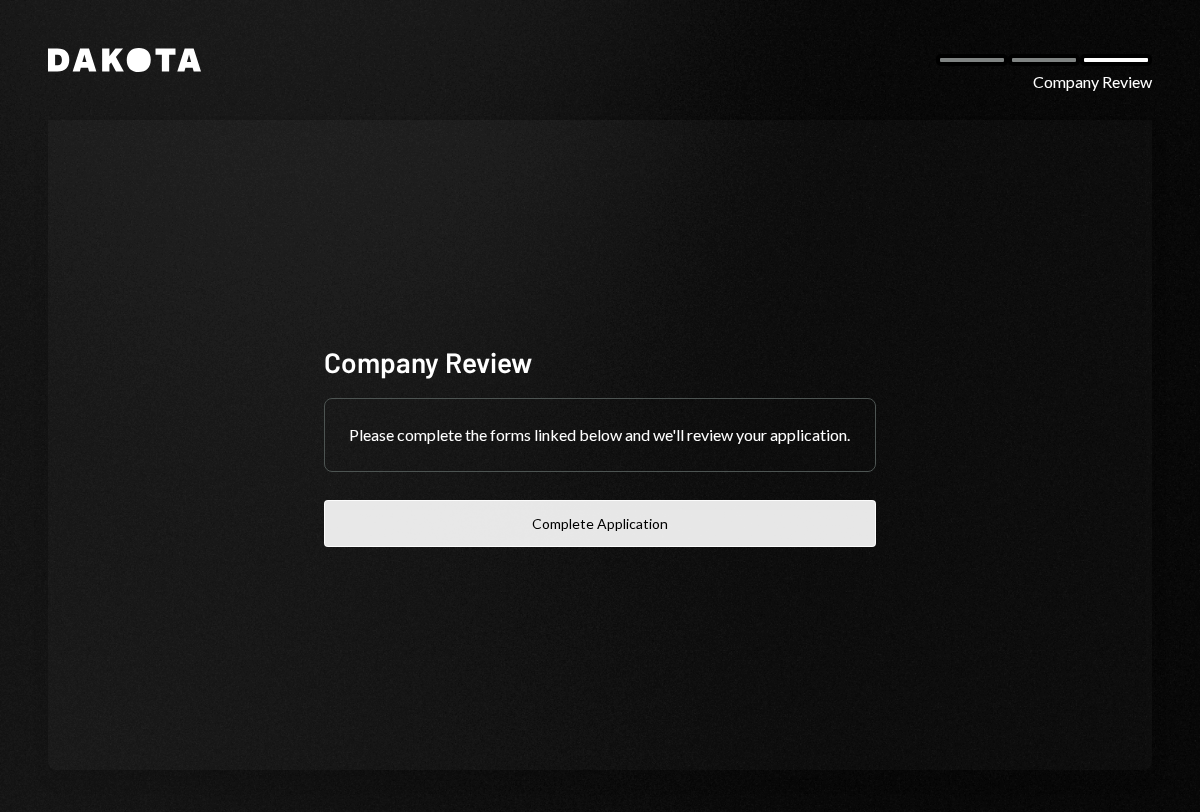 click on "Complete Application" at bounding box center [600, 523] 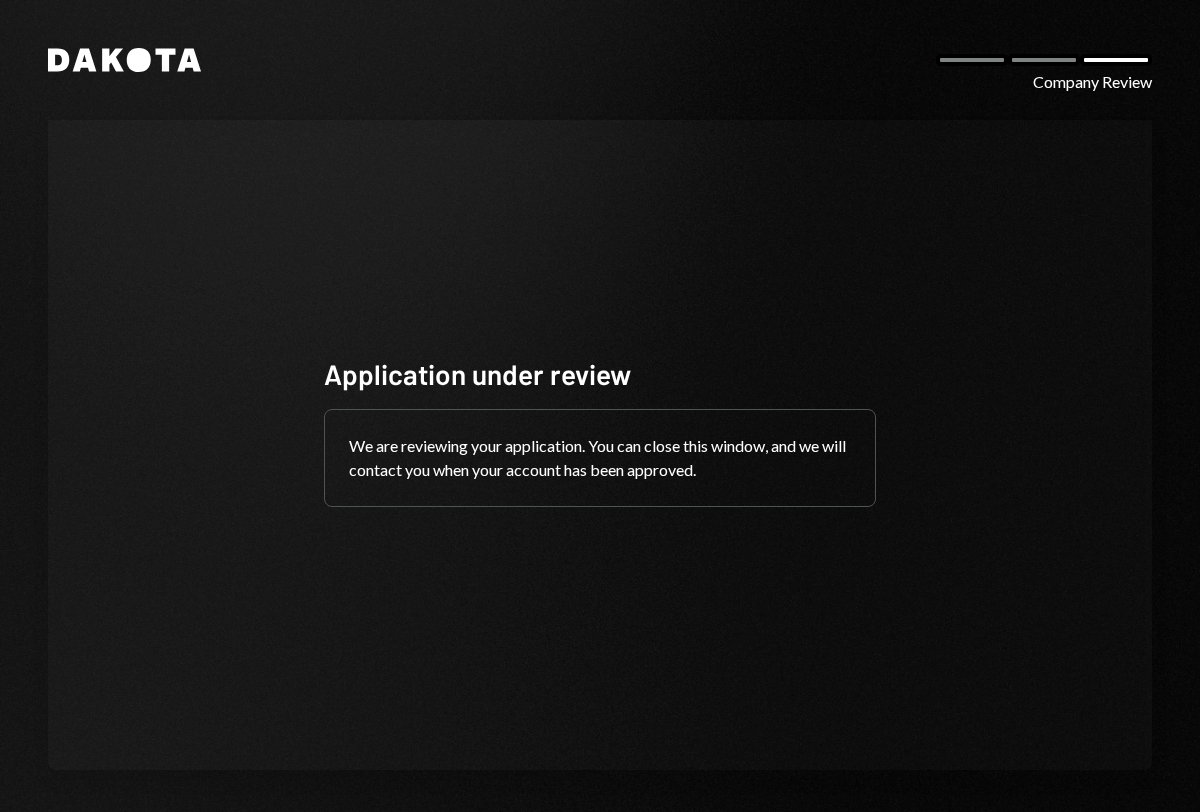 click on "Application under review We are reviewing your application. You can close this window, and we will contact you when your account has been approved." at bounding box center [600, 445] 